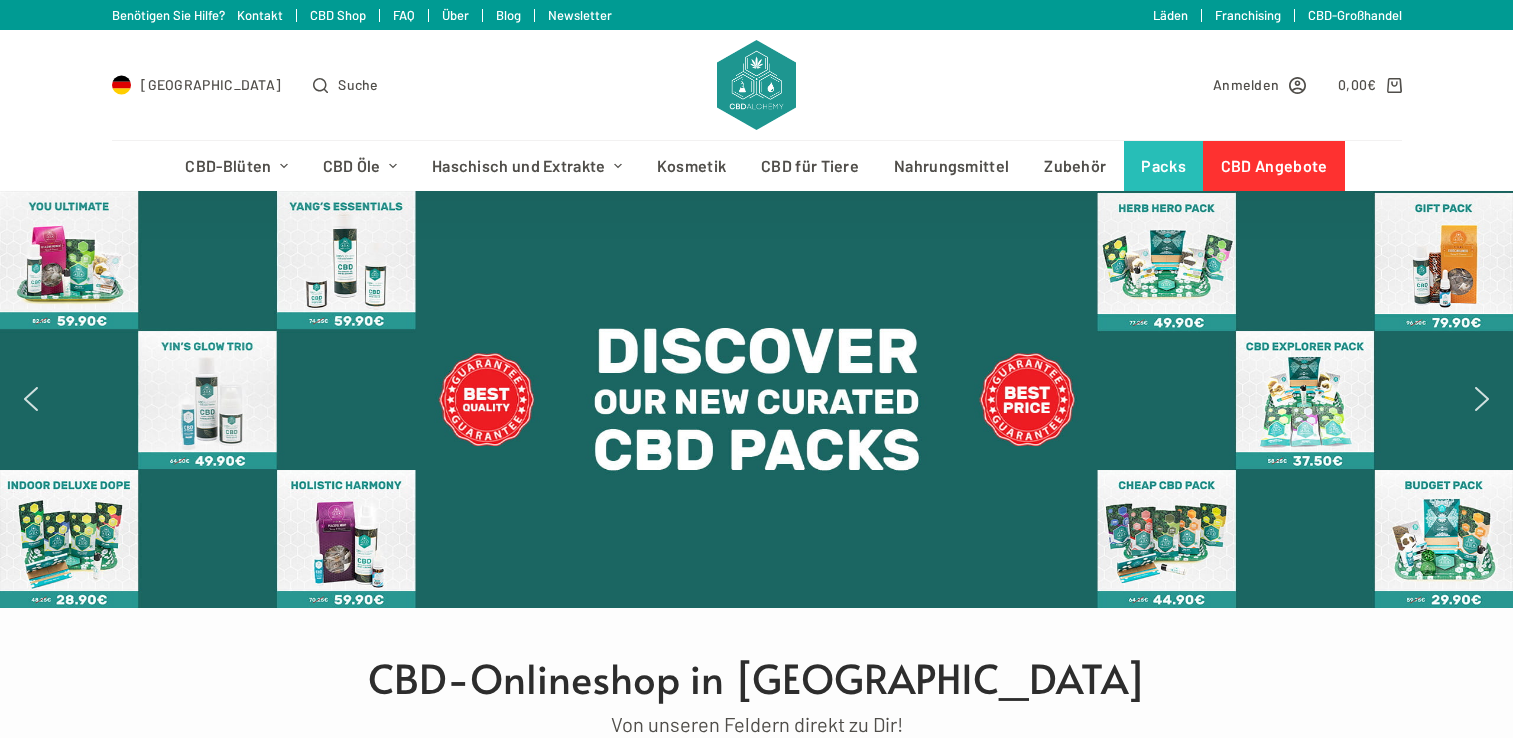 scroll, scrollTop: 0, scrollLeft: 0, axis: both 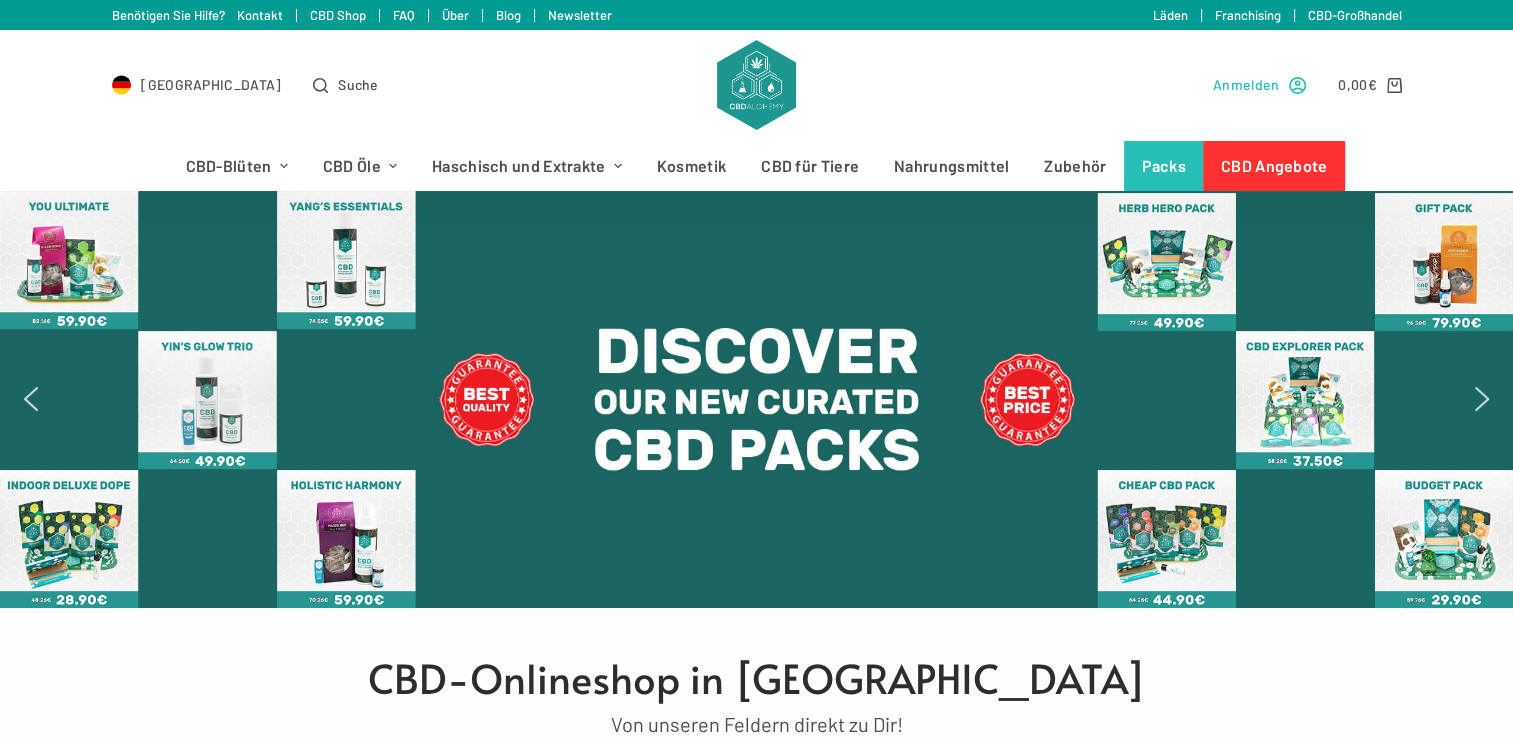 click on "Anmelden" at bounding box center [1246, 84] 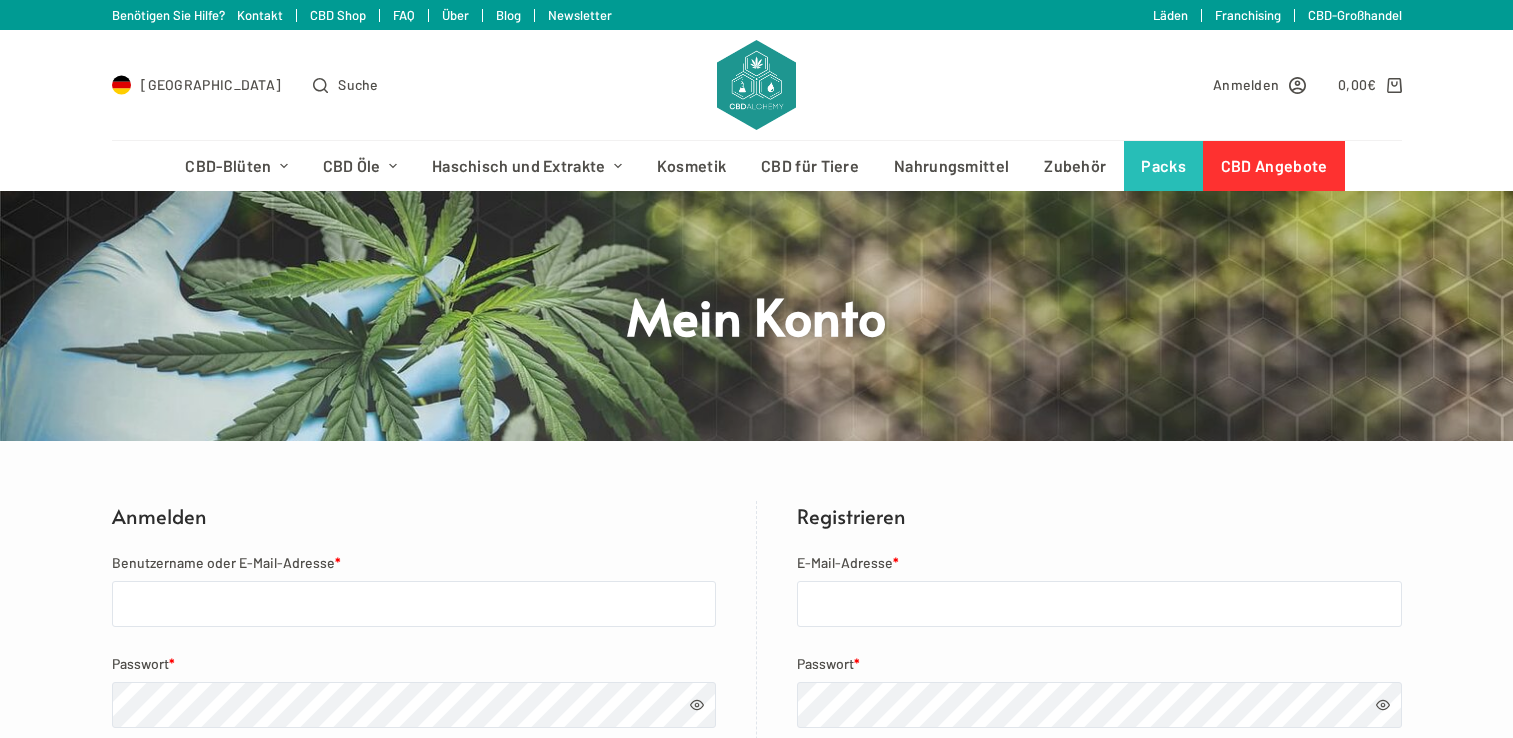 scroll, scrollTop: 0, scrollLeft: 0, axis: both 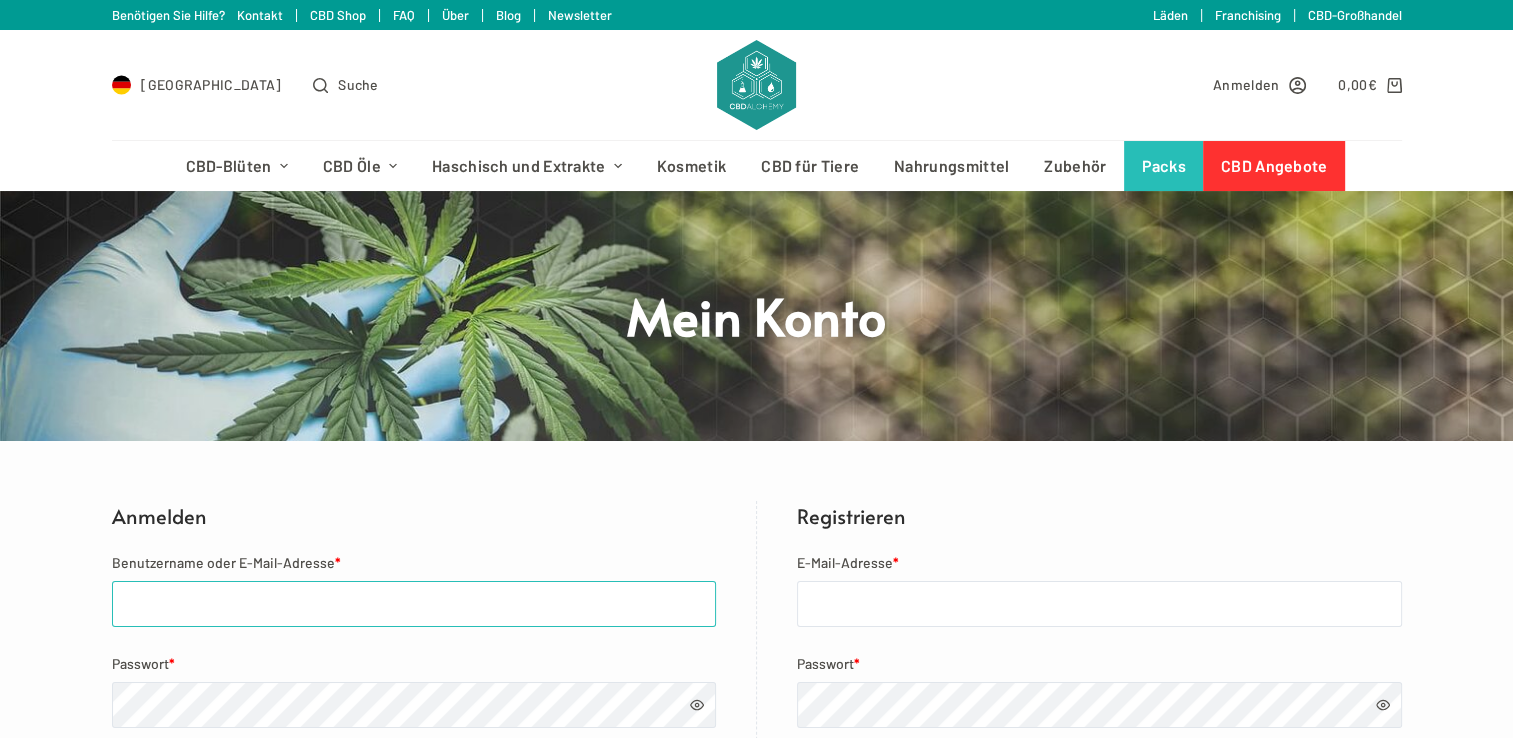 click on "Benutzername oder E-Mail-Adresse  *" at bounding box center (414, 604) 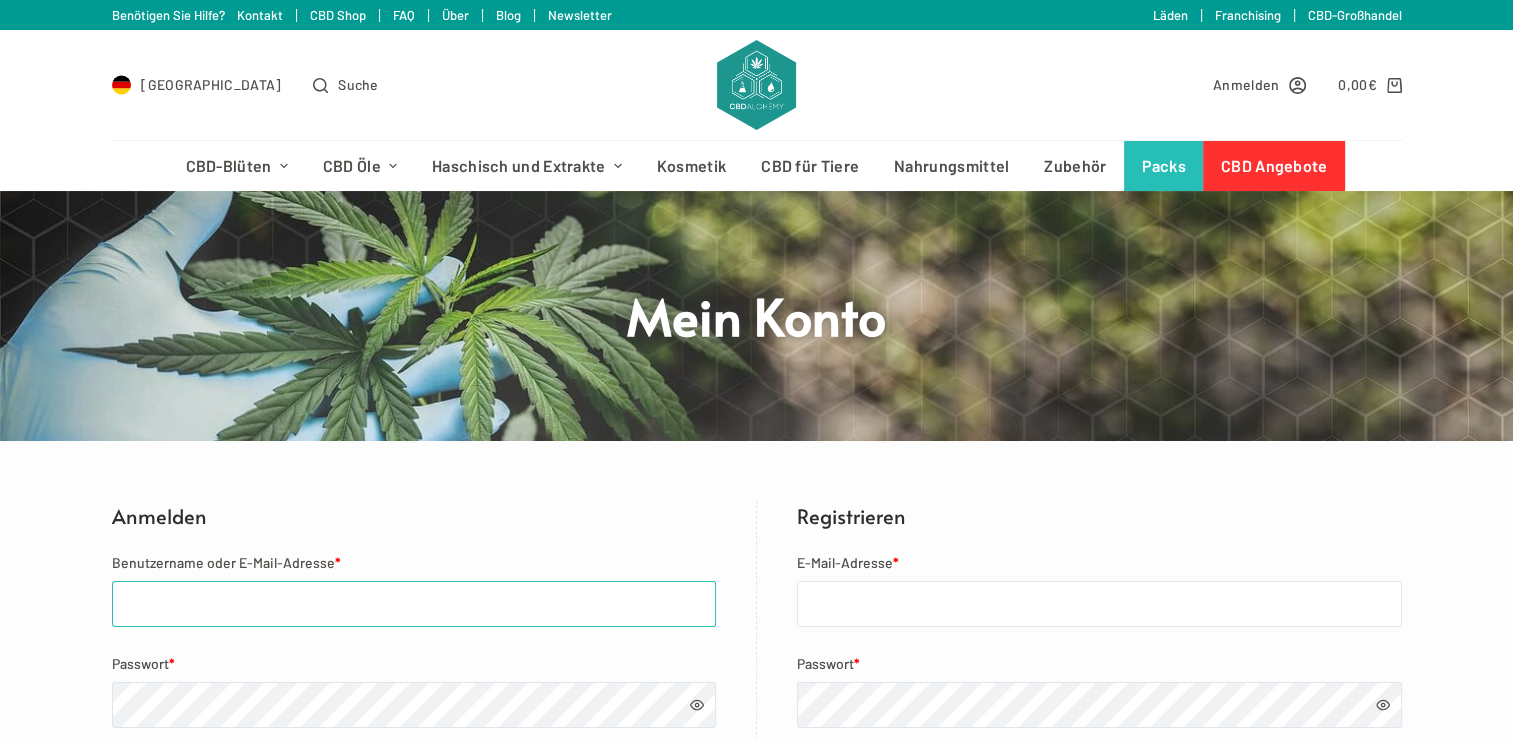 type on "christopher_hellmann_91091@web.de" 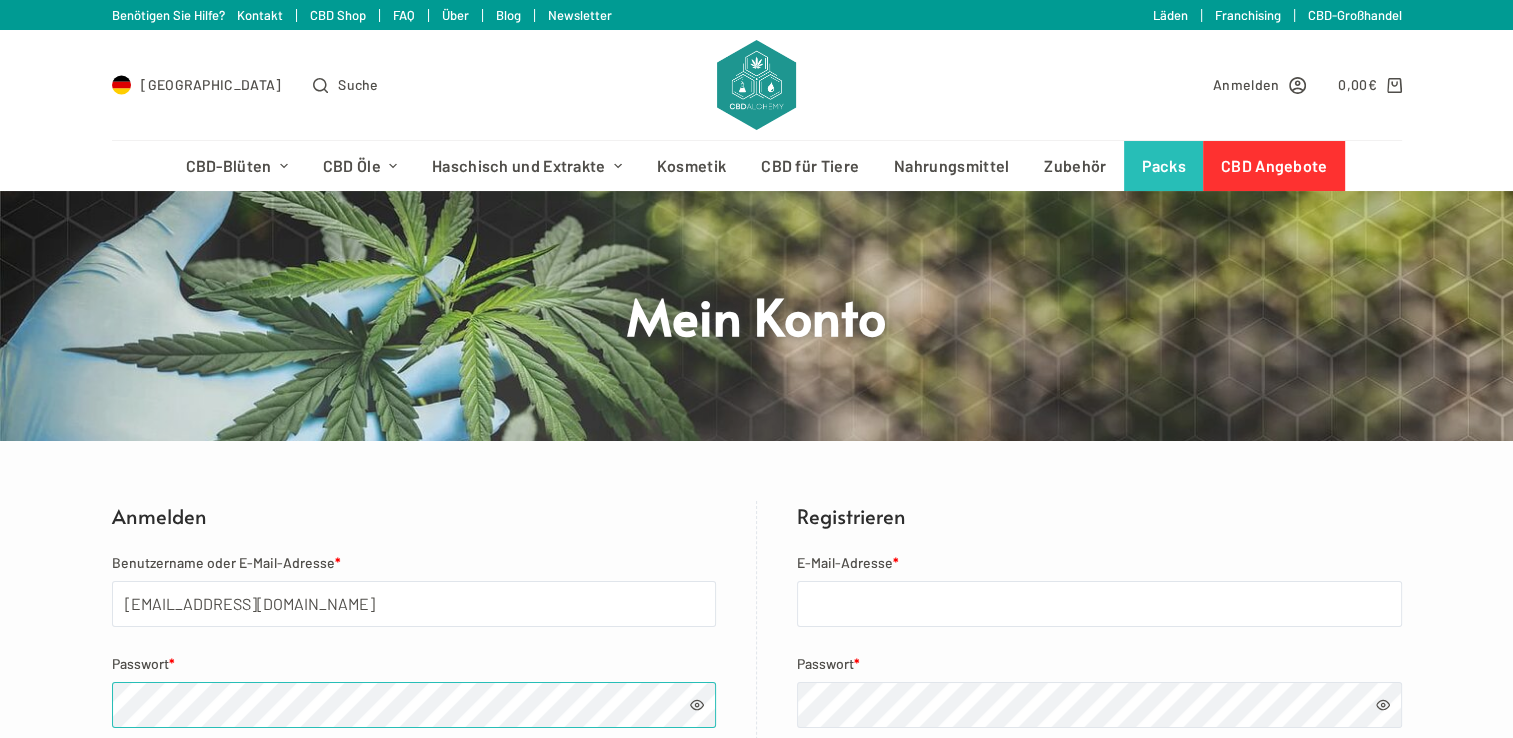 click on "Anmelden" at bounding box center [164, 818] 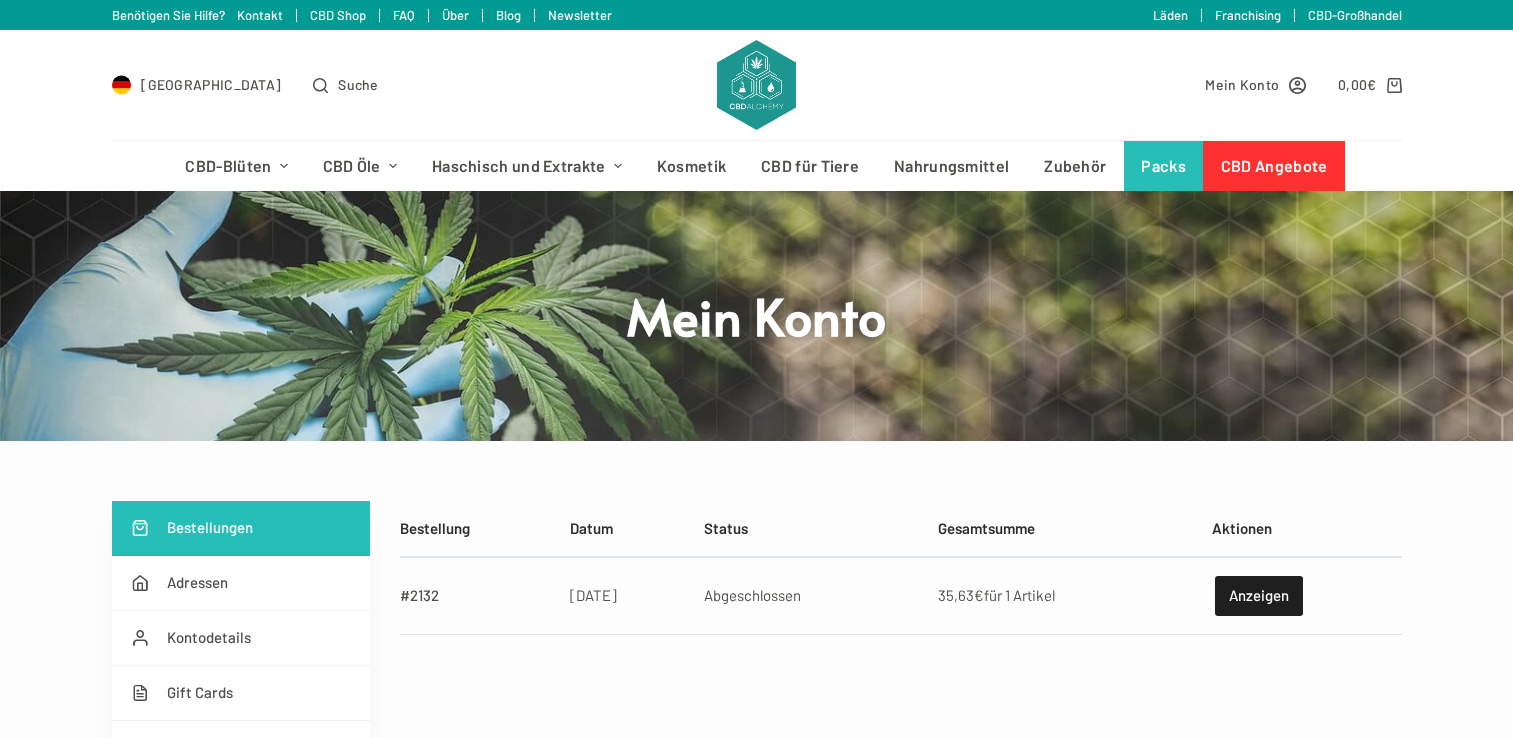 scroll, scrollTop: 0, scrollLeft: 0, axis: both 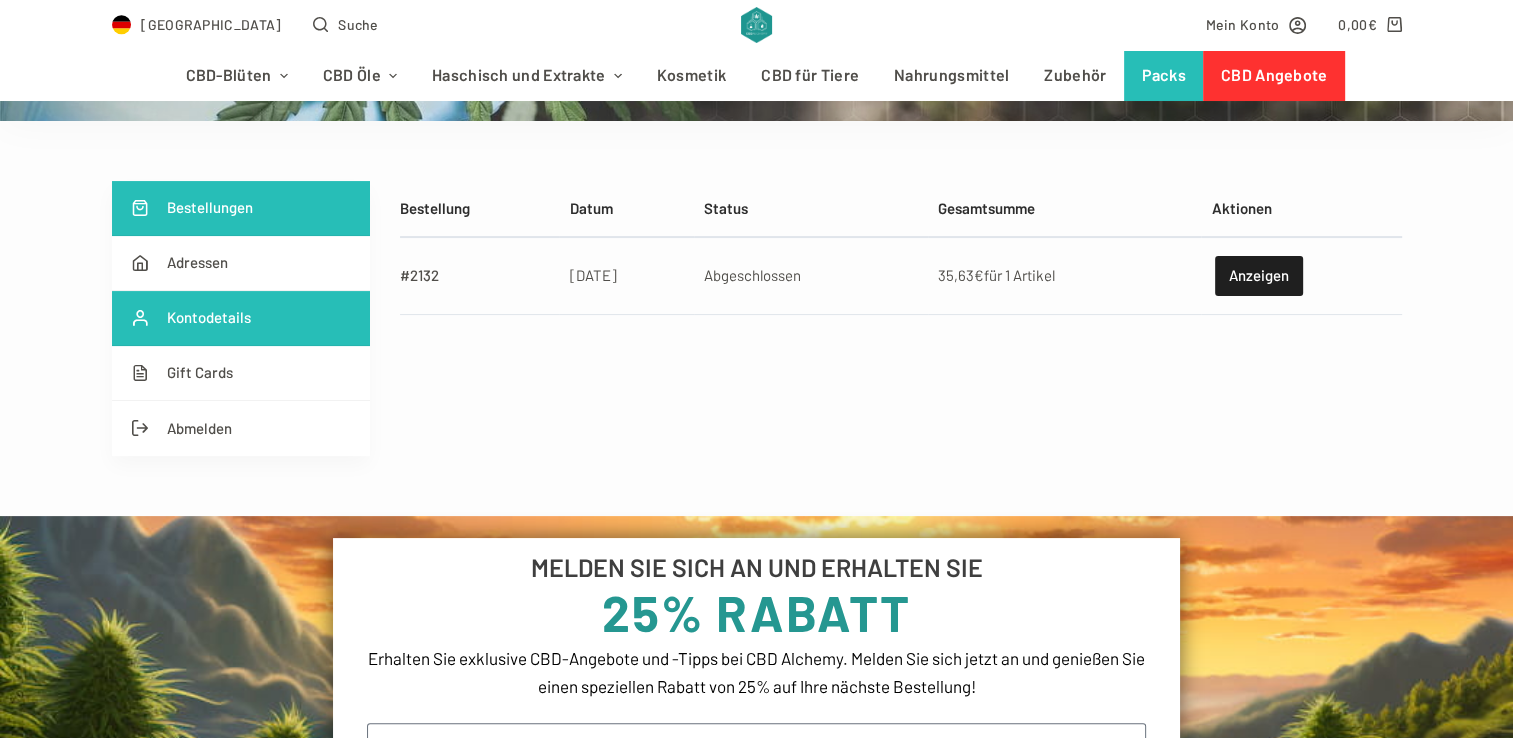 click on "Kontodetails" at bounding box center [241, 318] 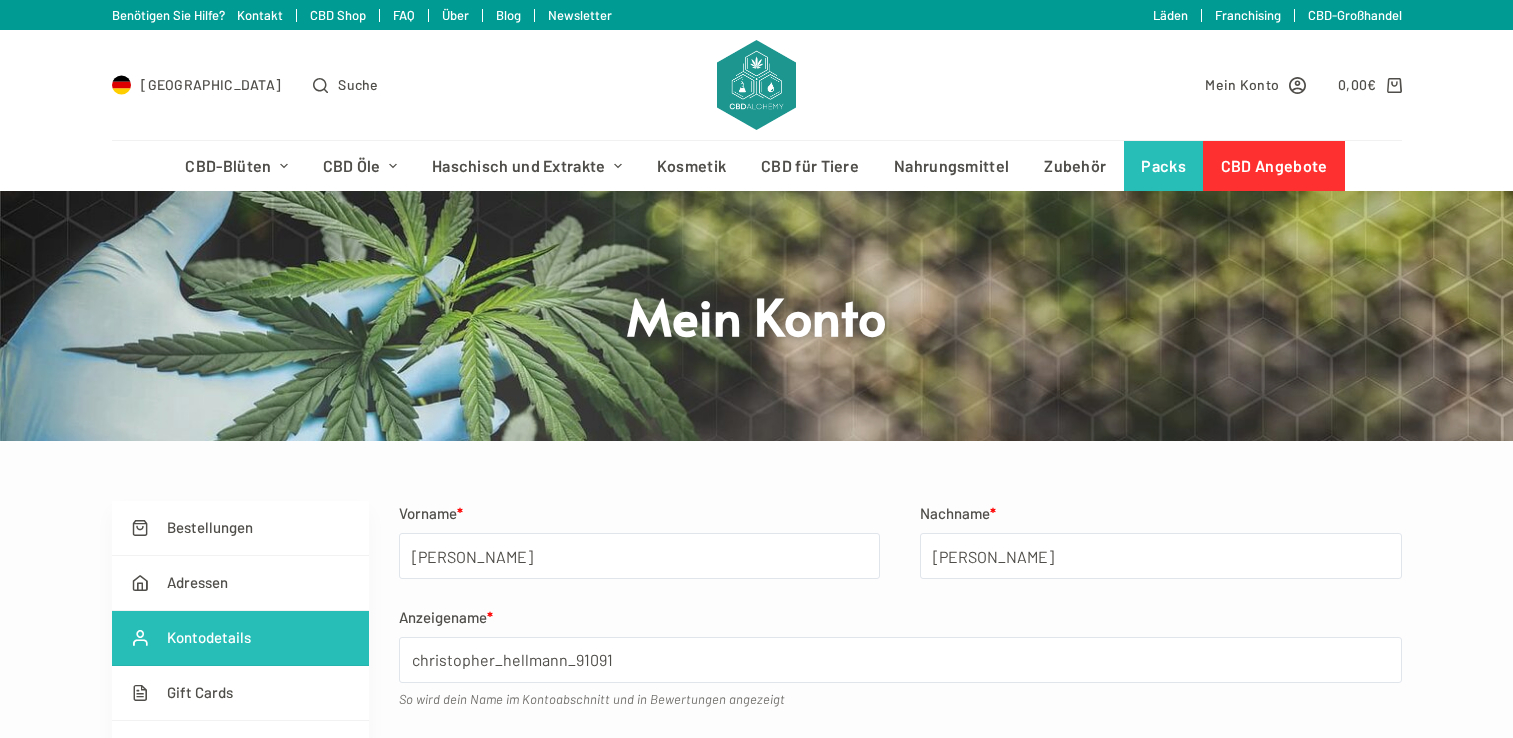 scroll, scrollTop: 0, scrollLeft: 0, axis: both 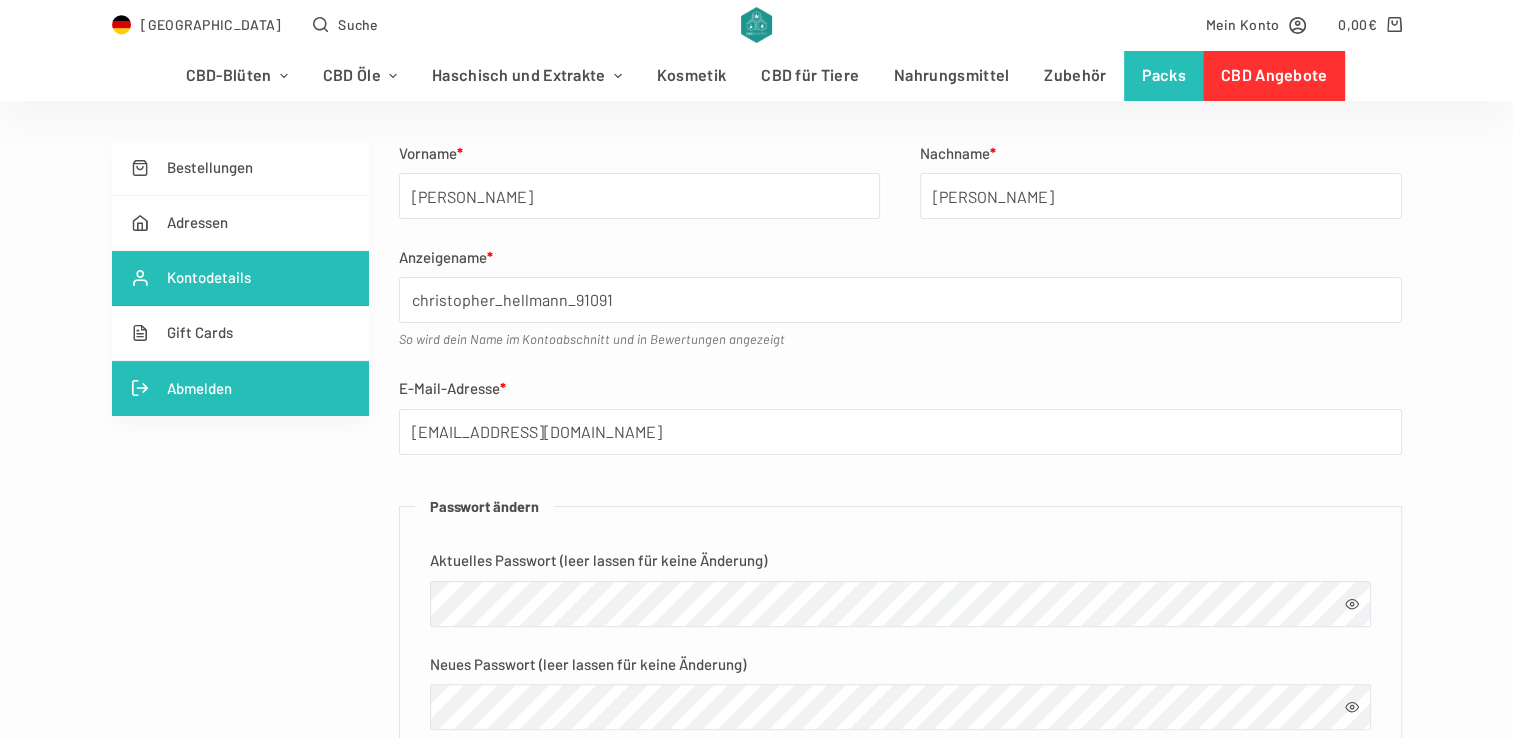 click on "Abmelden" at bounding box center (241, 388) 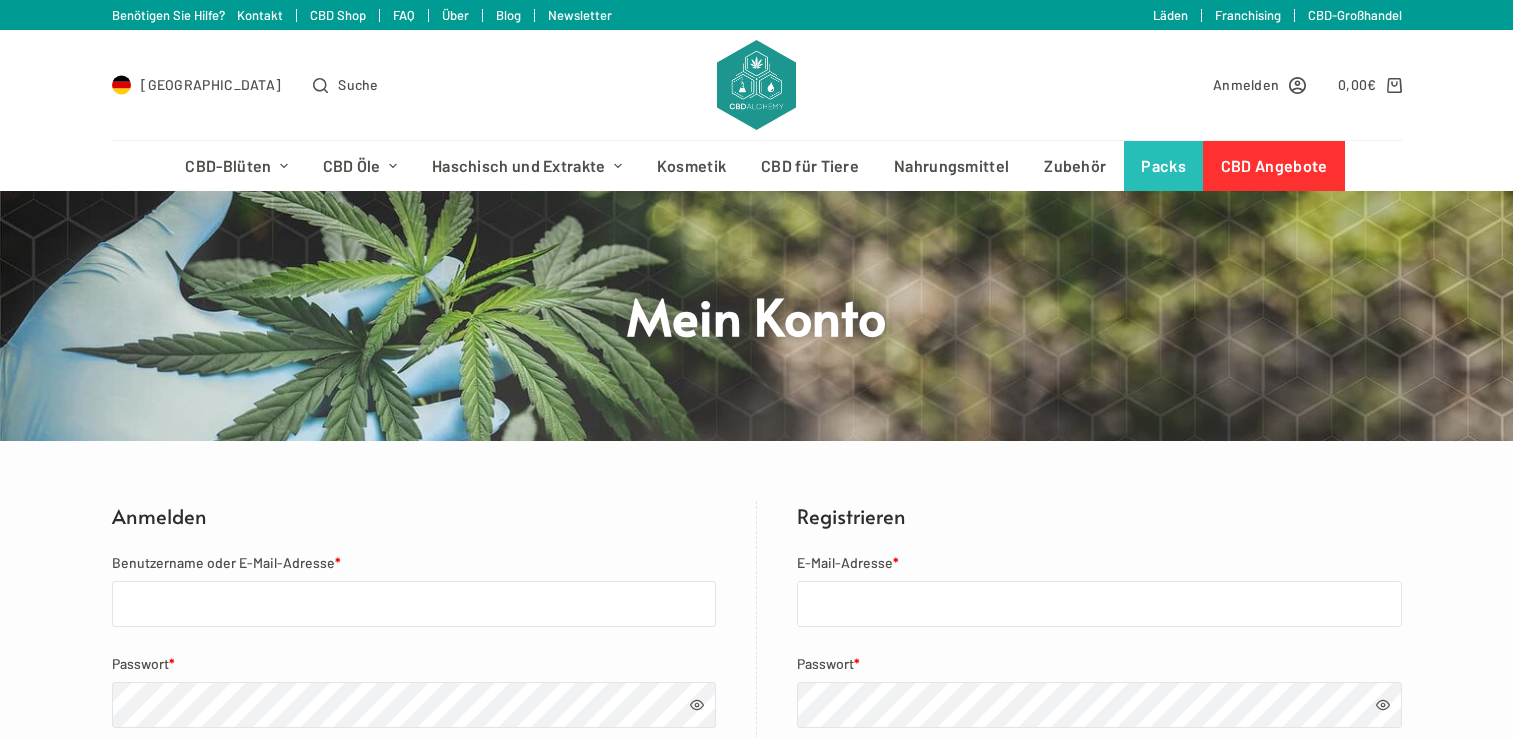 scroll, scrollTop: 0, scrollLeft: 0, axis: both 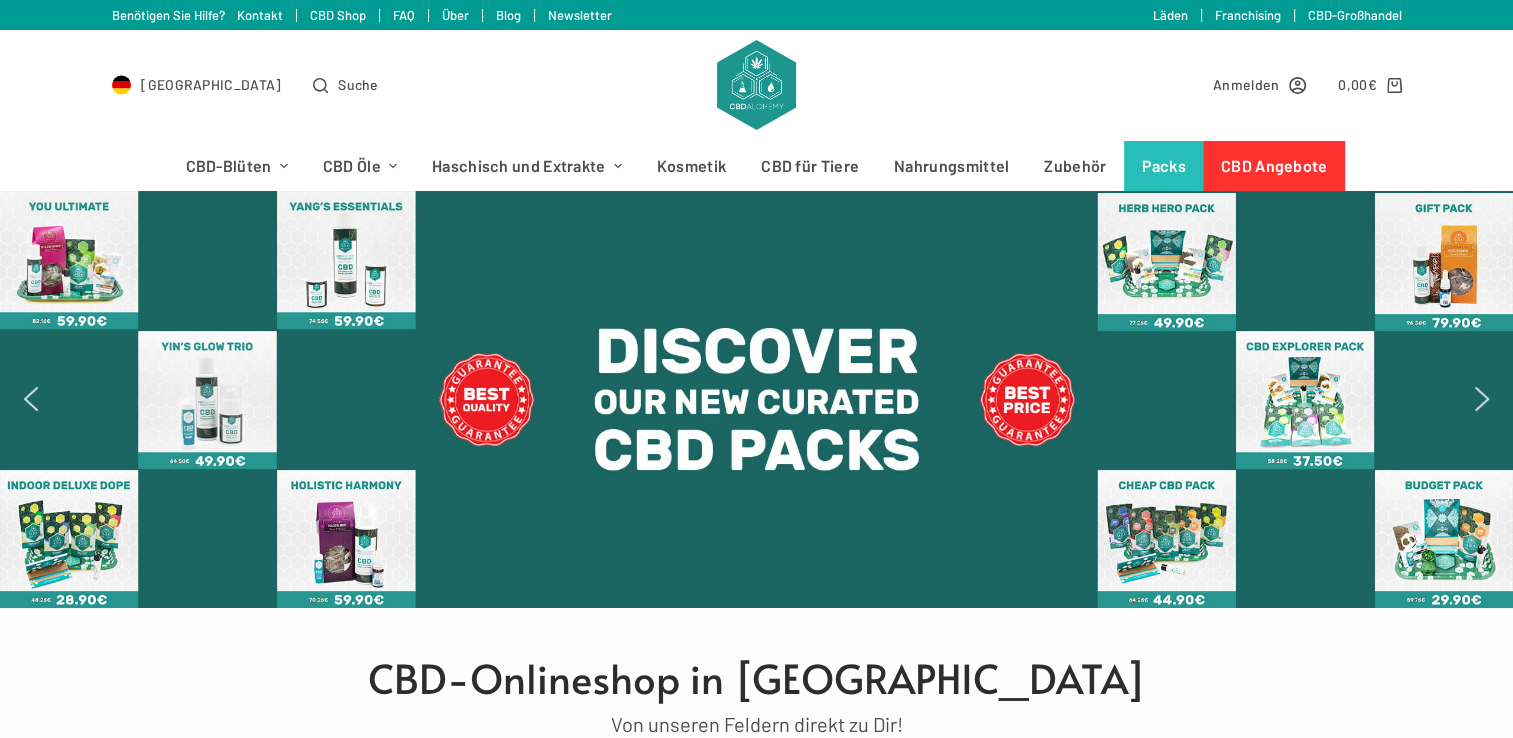 click on "Benötigen Sie Hilfe?    Kontakt" at bounding box center [197, 15] 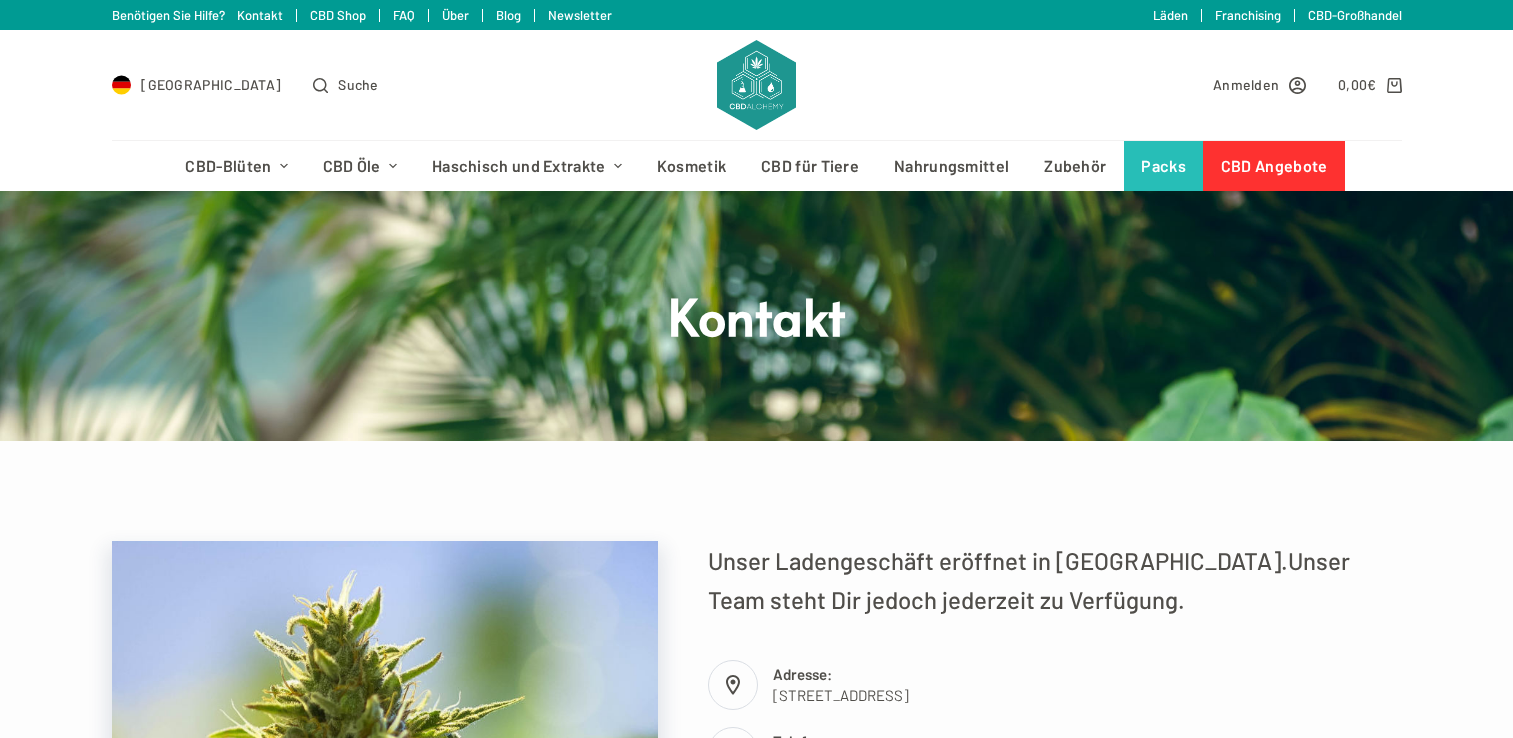 scroll, scrollTop: 0, scrollLeft: 0, axis: both 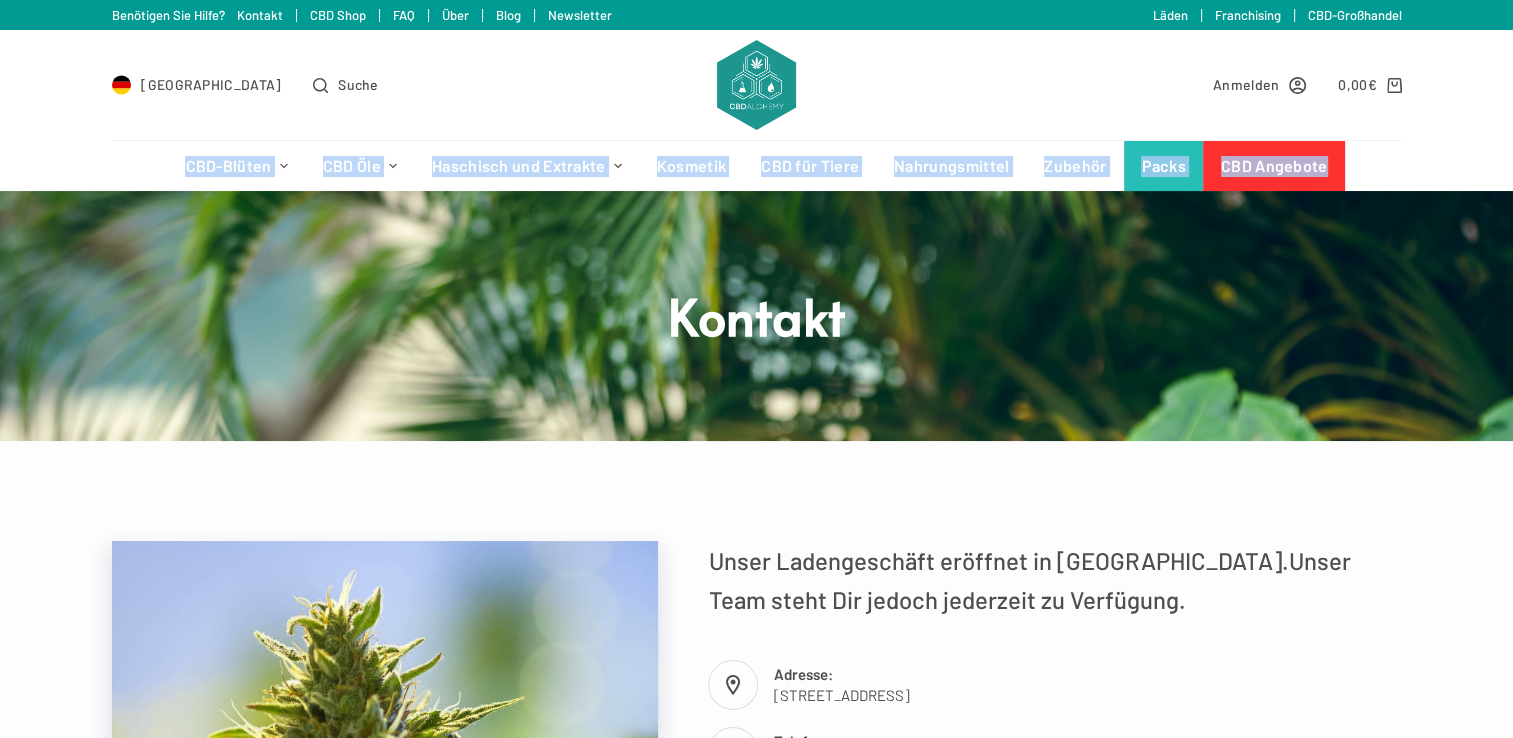 drag, startPoint x: 1505, startPoint y: 70, endPoint x: 1522, endPoint y: 146, distance: 77.87811 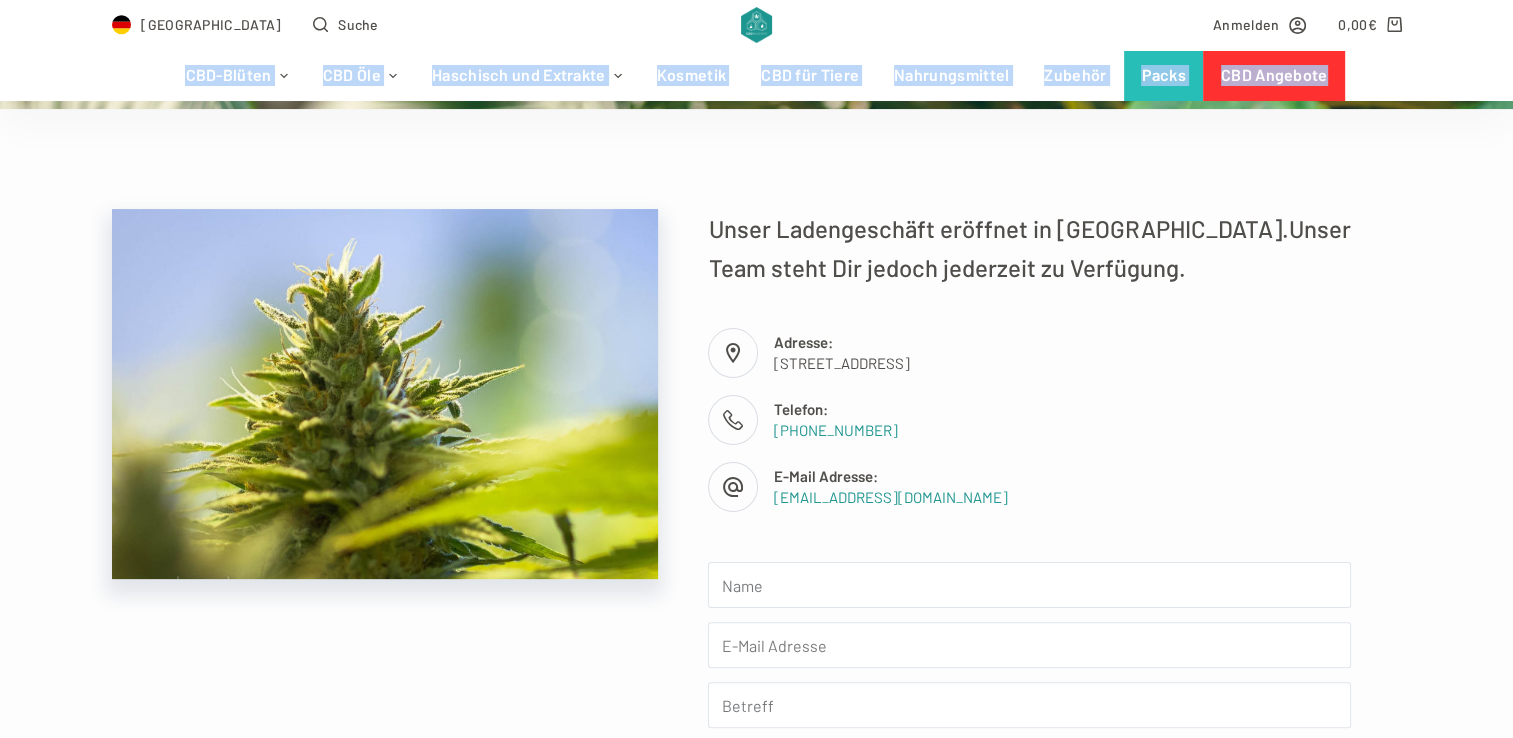 scroll, scrollTop: 339, scrollLeft: 0, axis: vertical 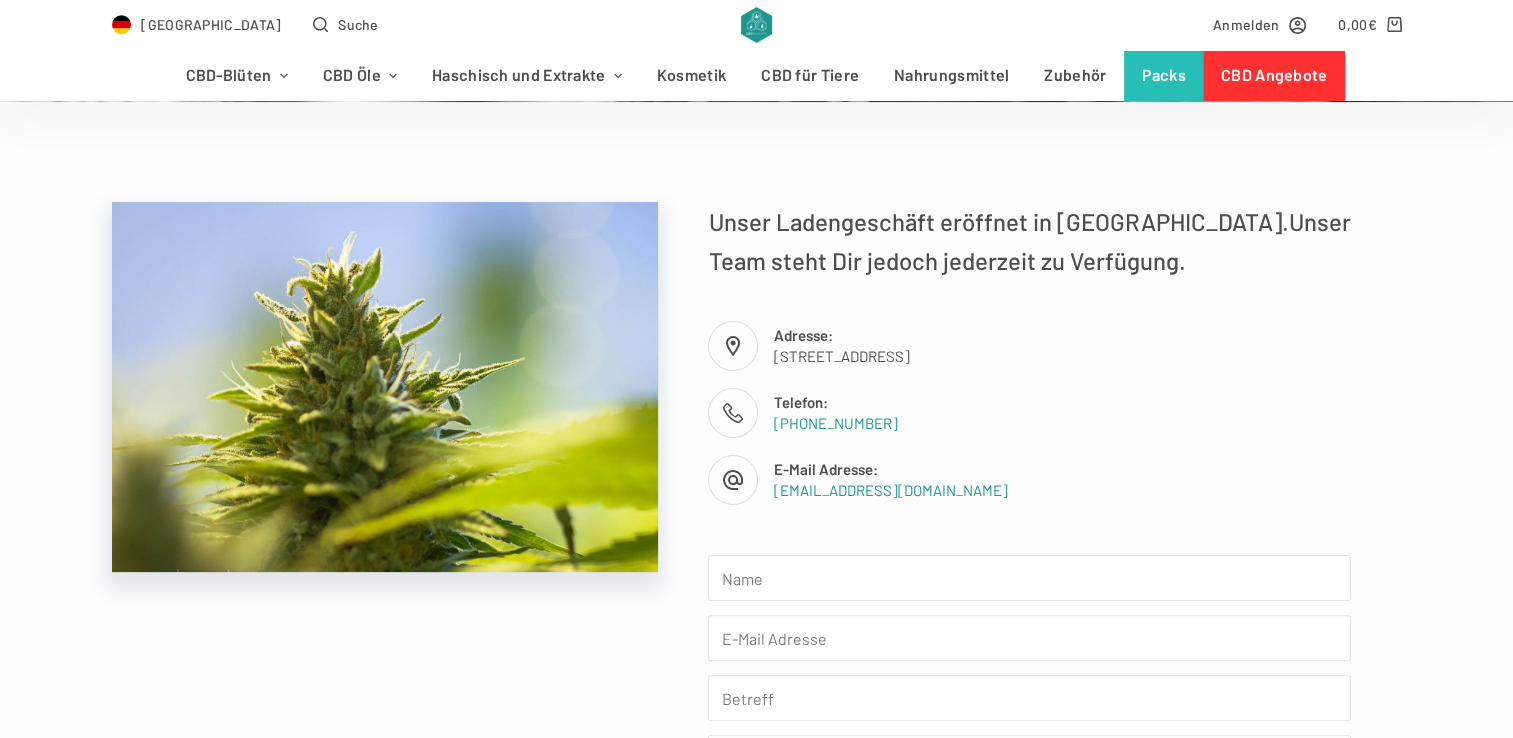 click on "Unser Ladengeschäft eröffnet in Kürze.  Unser Team steht Dir jedoch jederzeit zu Verfügung.
Adresse:
102 Avenue des Champs Élysées, 75008 Paris, Frankreich
Telefon:
+33 5 34 48 21 96
E-Mail Adresse:
kontakt@cbd-alchemy.com
Senden" at bounding box center [1029, 642] 